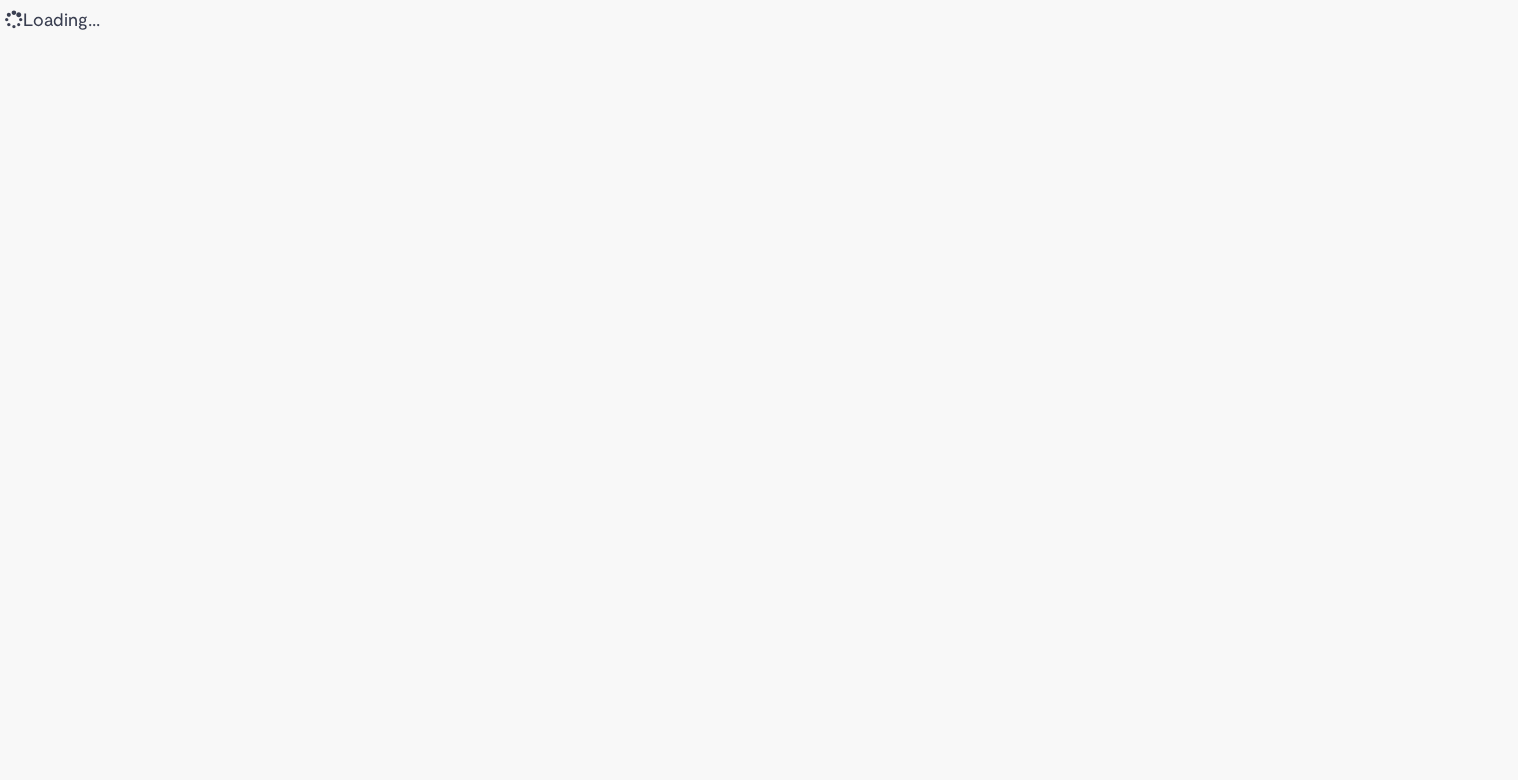 scroll, scrollTop: 0, scrollLeft: 0, axis: both 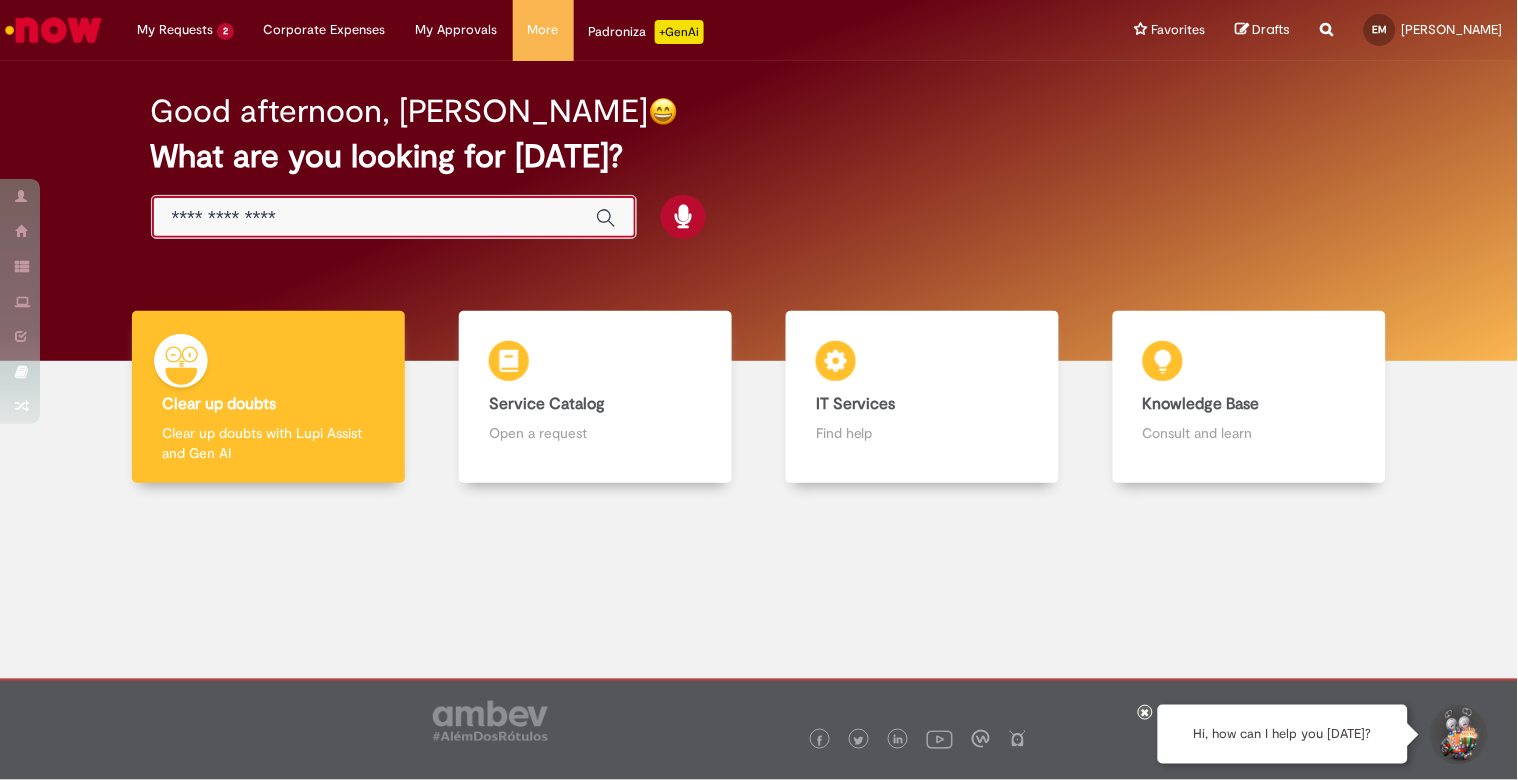 click at bounding box center [374, 218] 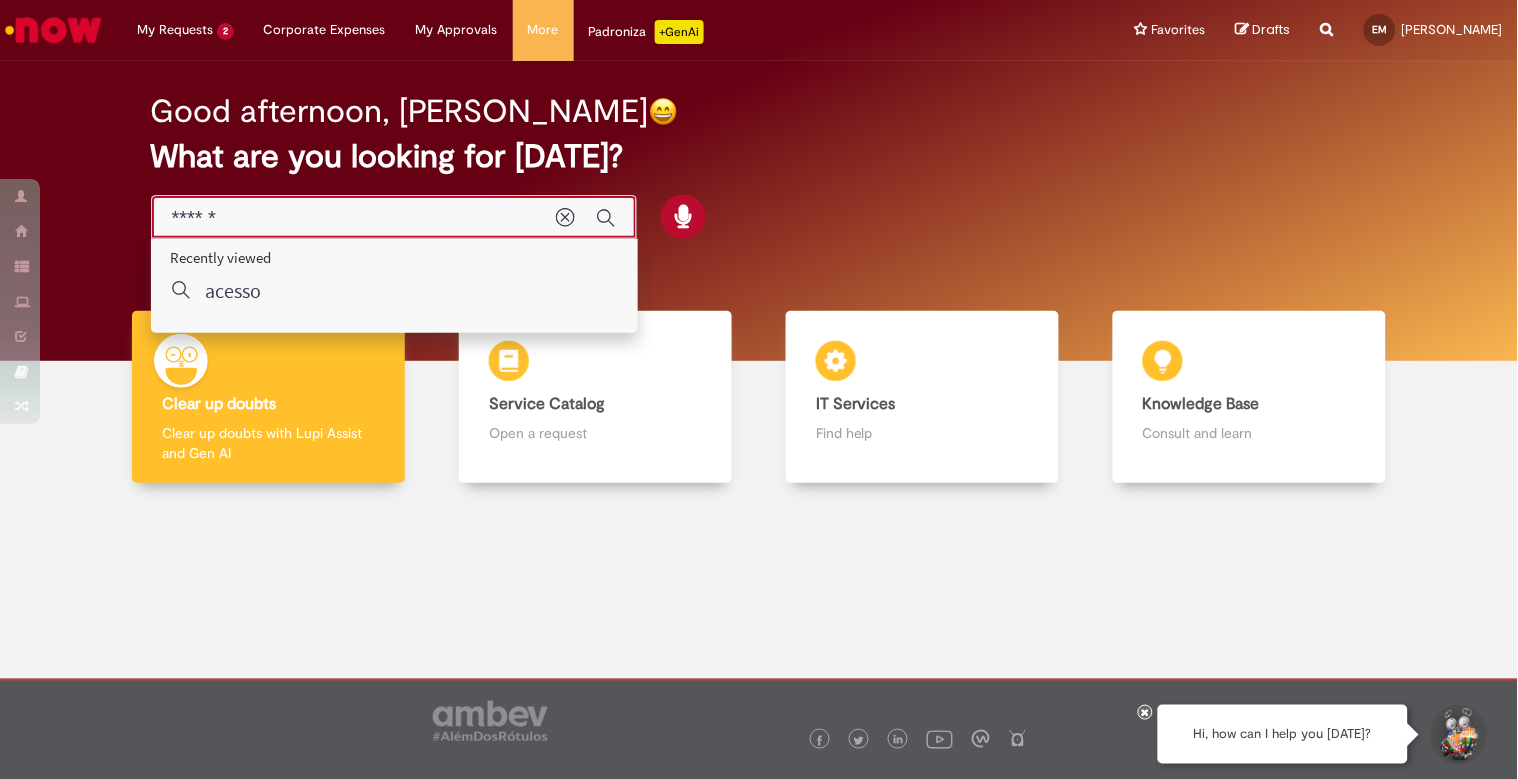 type on "********" 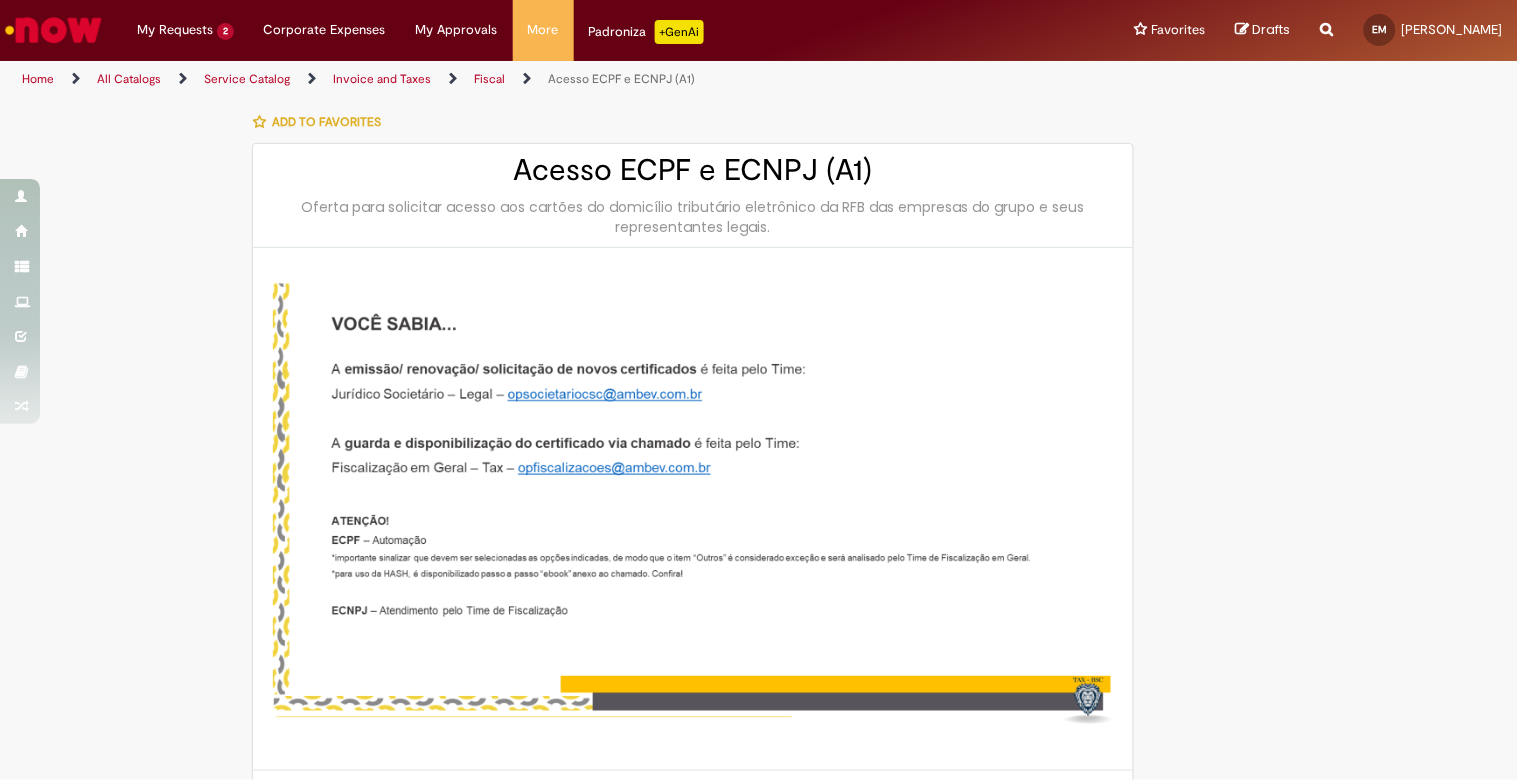 type on "**********" 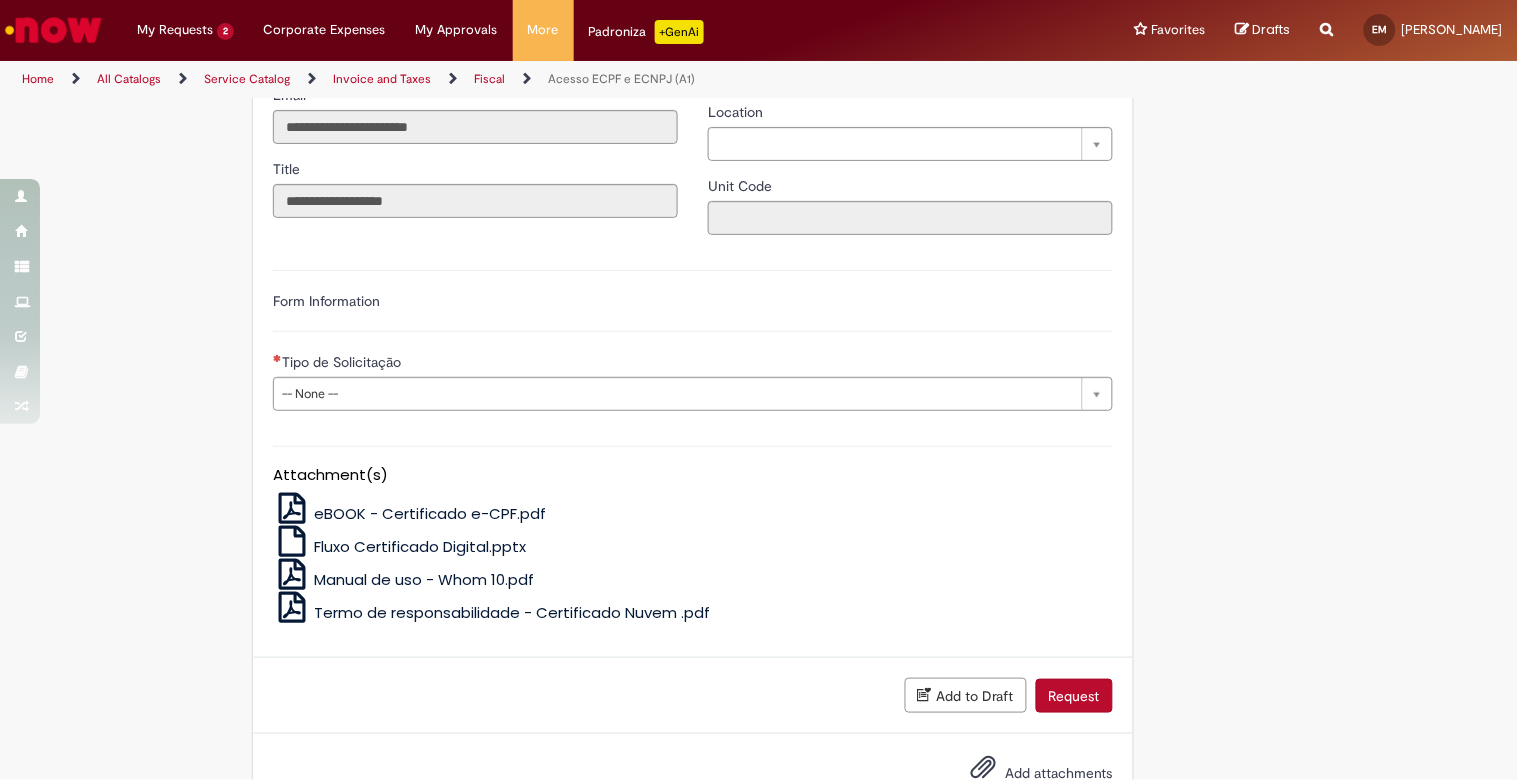 scroll, scrollTop: 888, scrollLeft: 0, axis: vertical 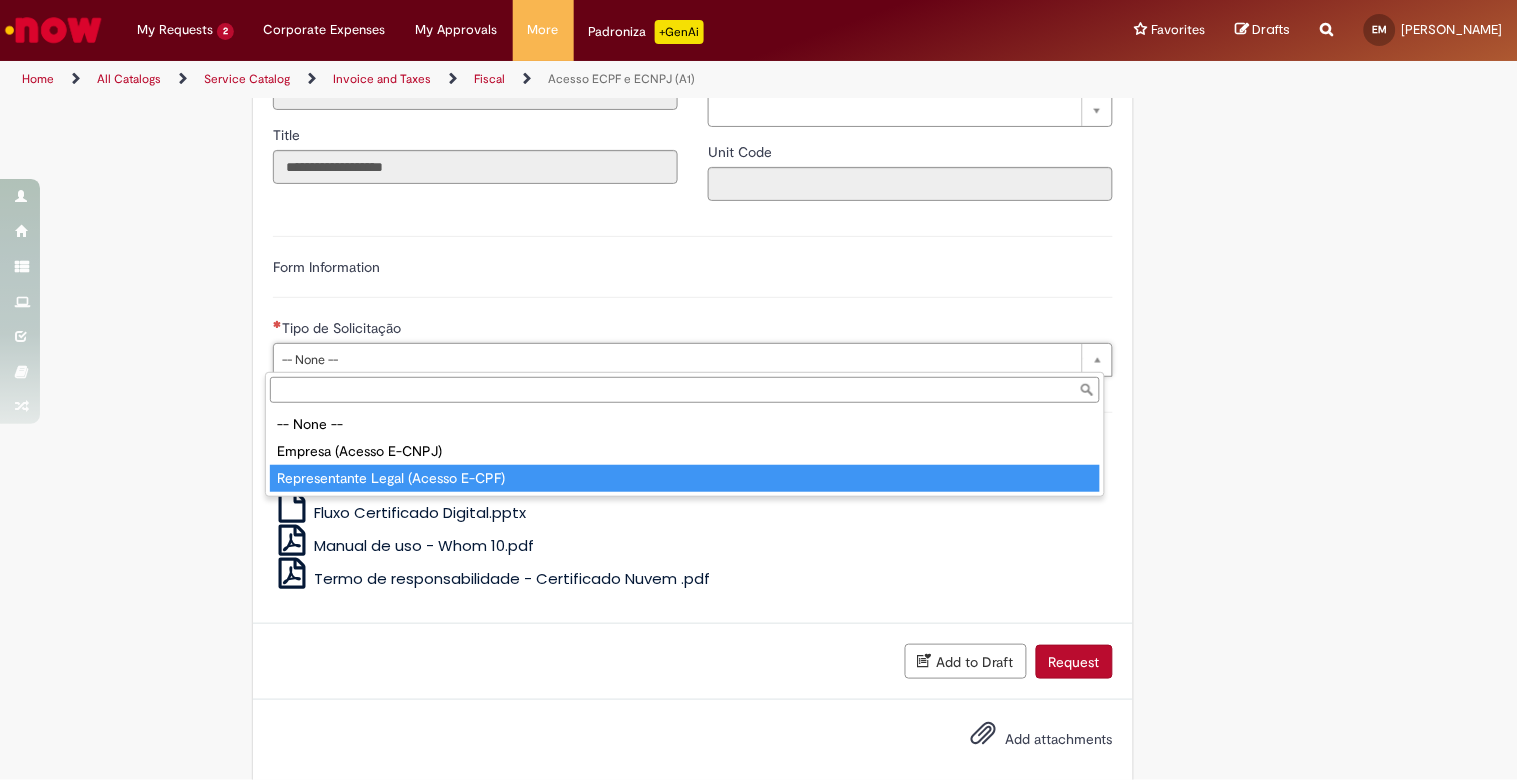 type on "**********" 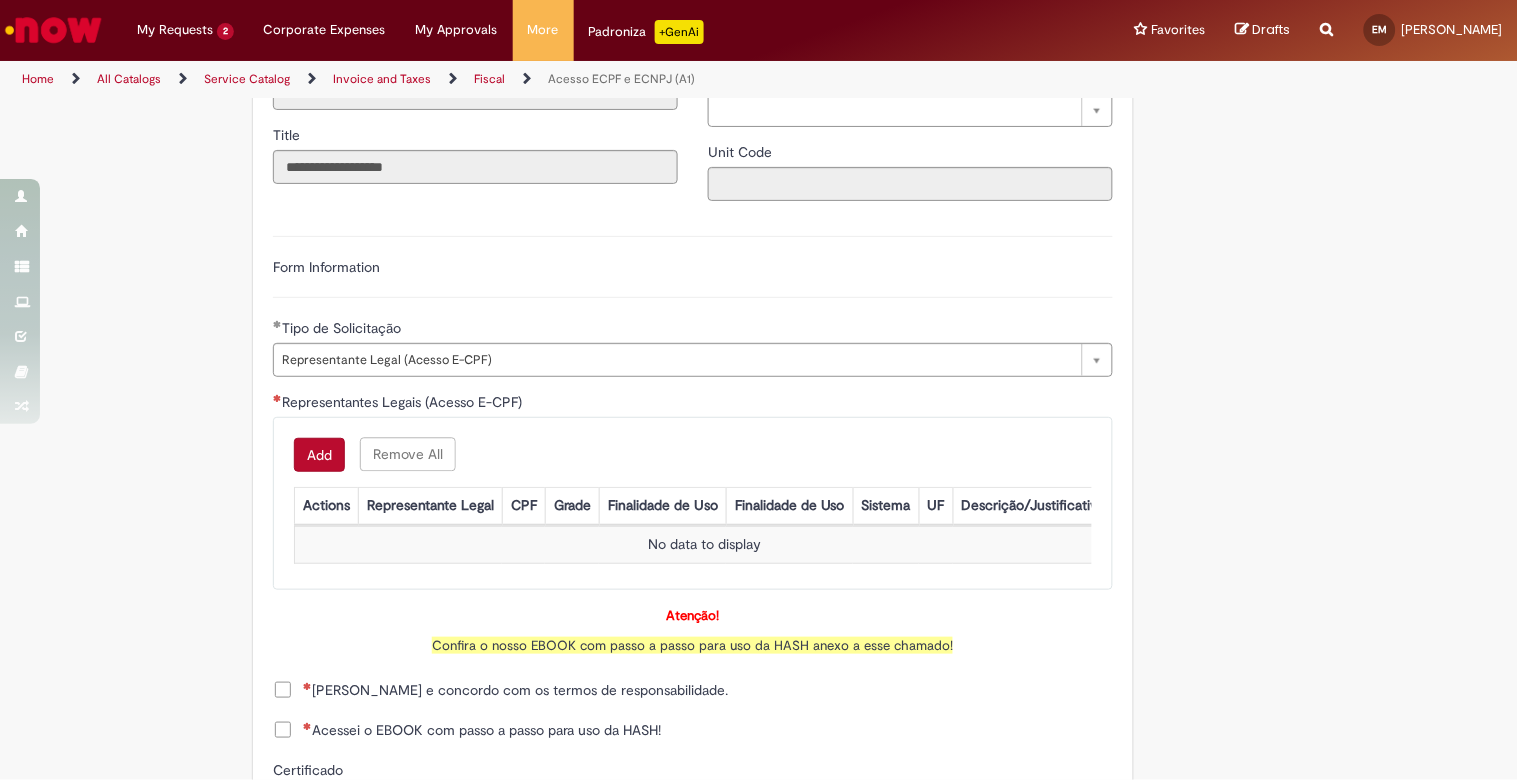 click on "Add" at bounding box center [319, 455] 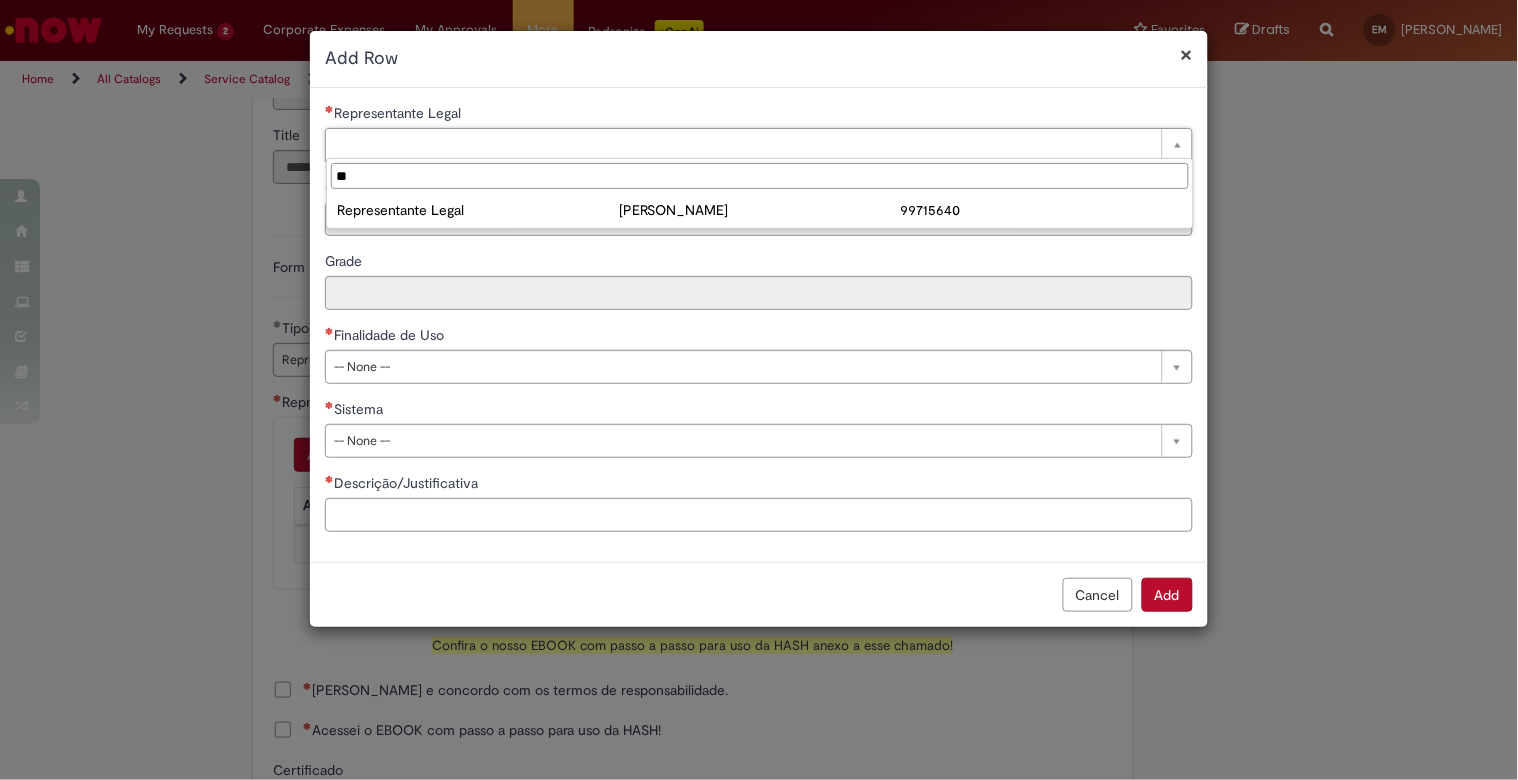 type on "*" 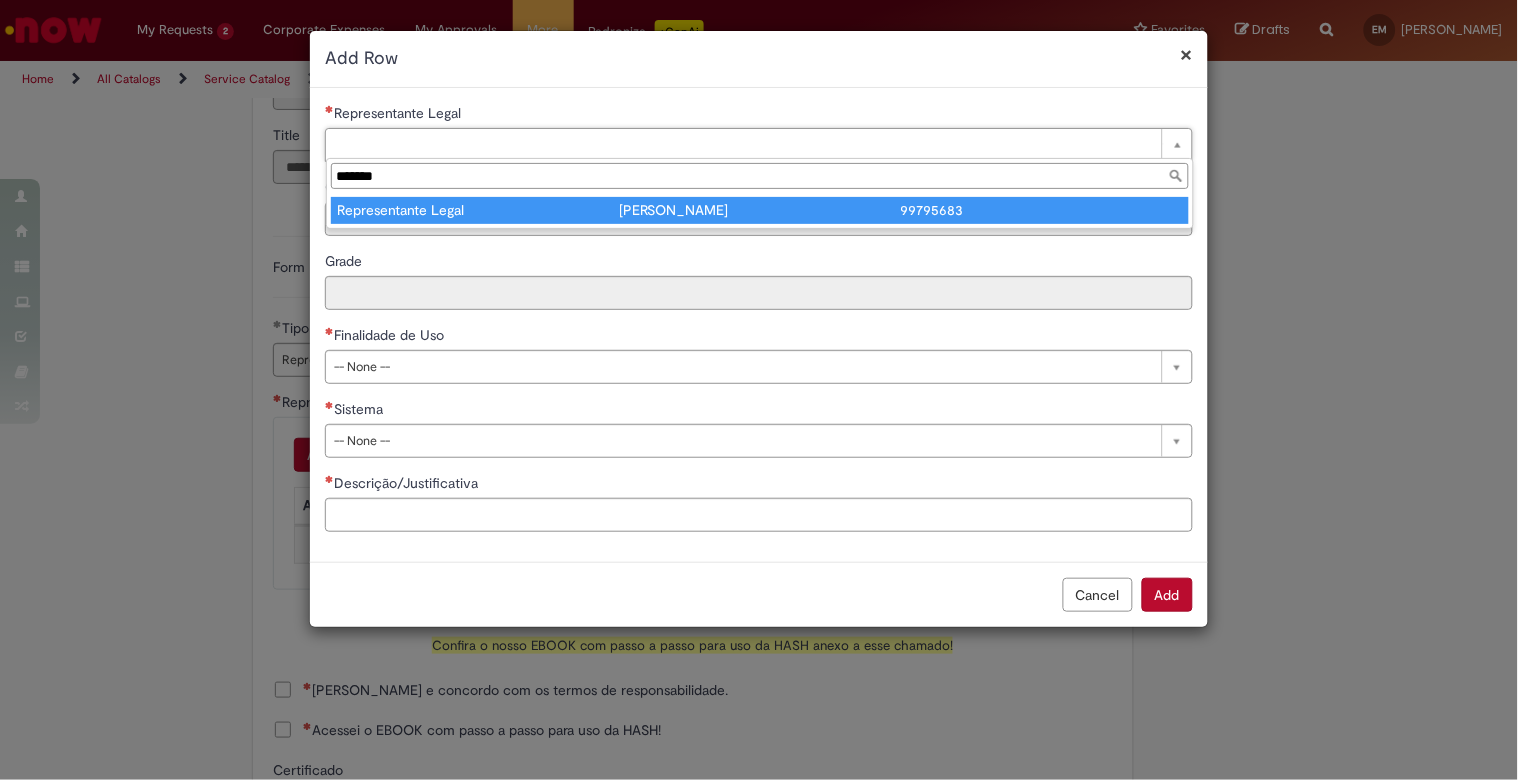 type on "*******" 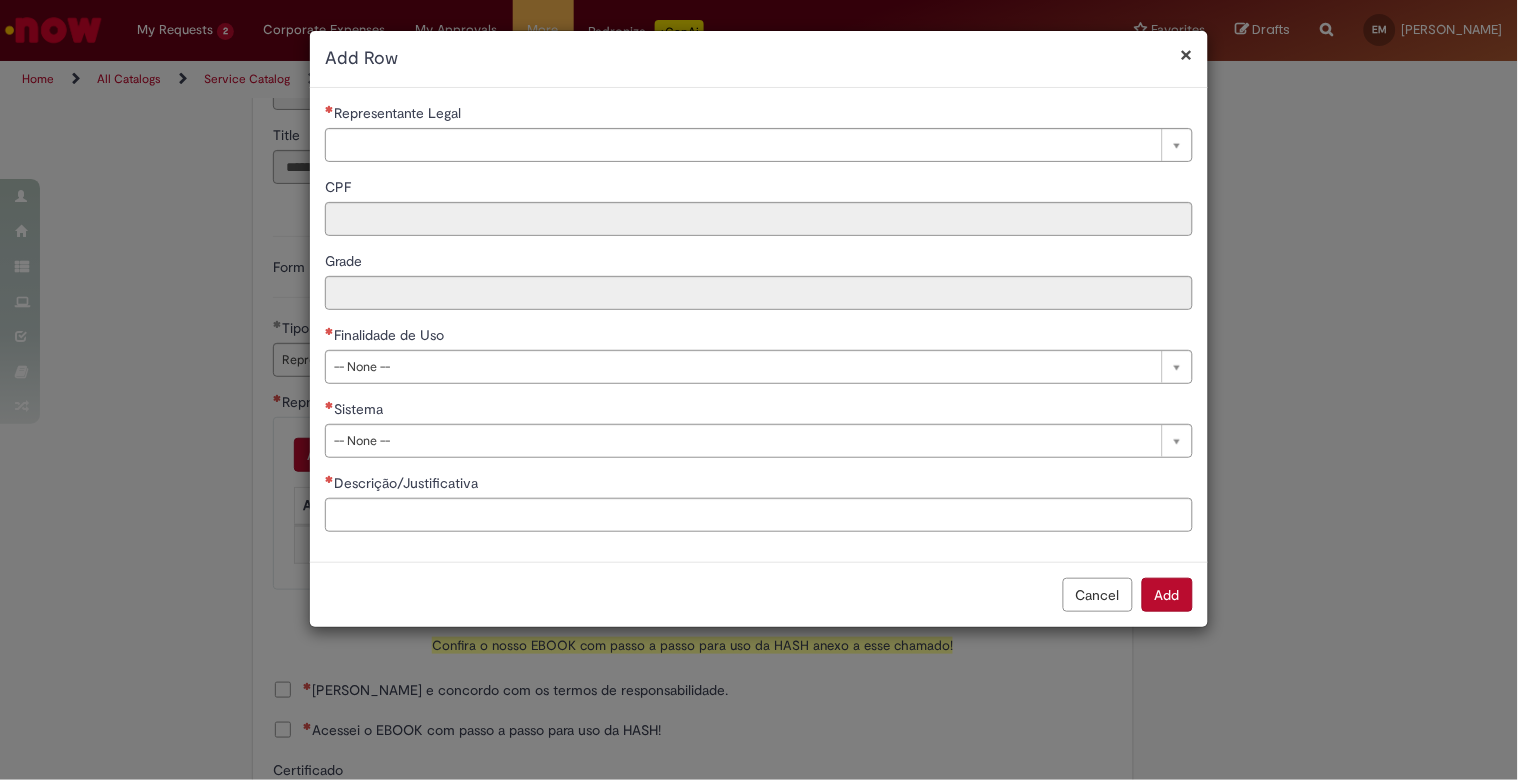 click on "Cancel" at bounding box center [1098, 595] 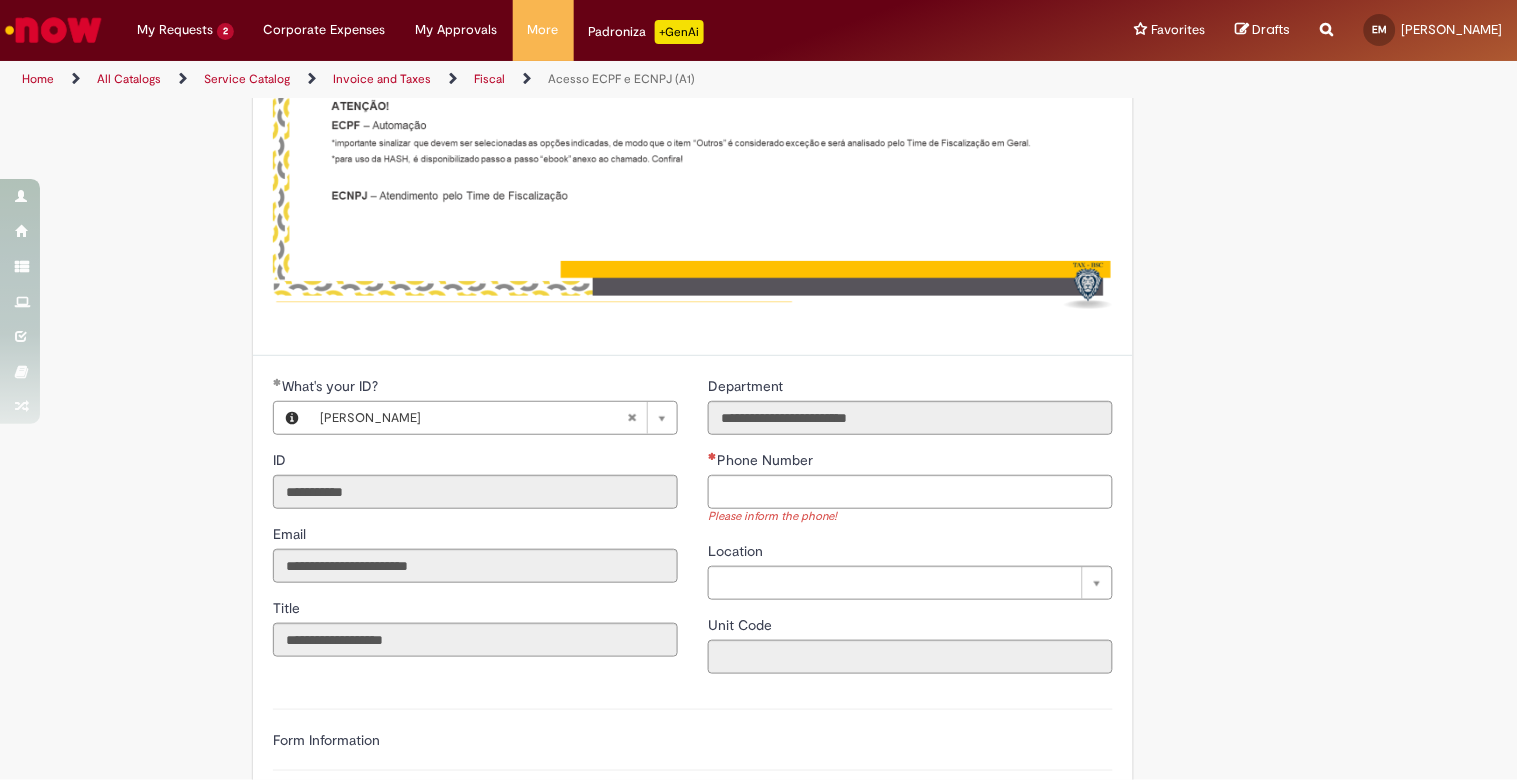 scroll, scrollTop: 0, scrollLeft: 0, axis: both 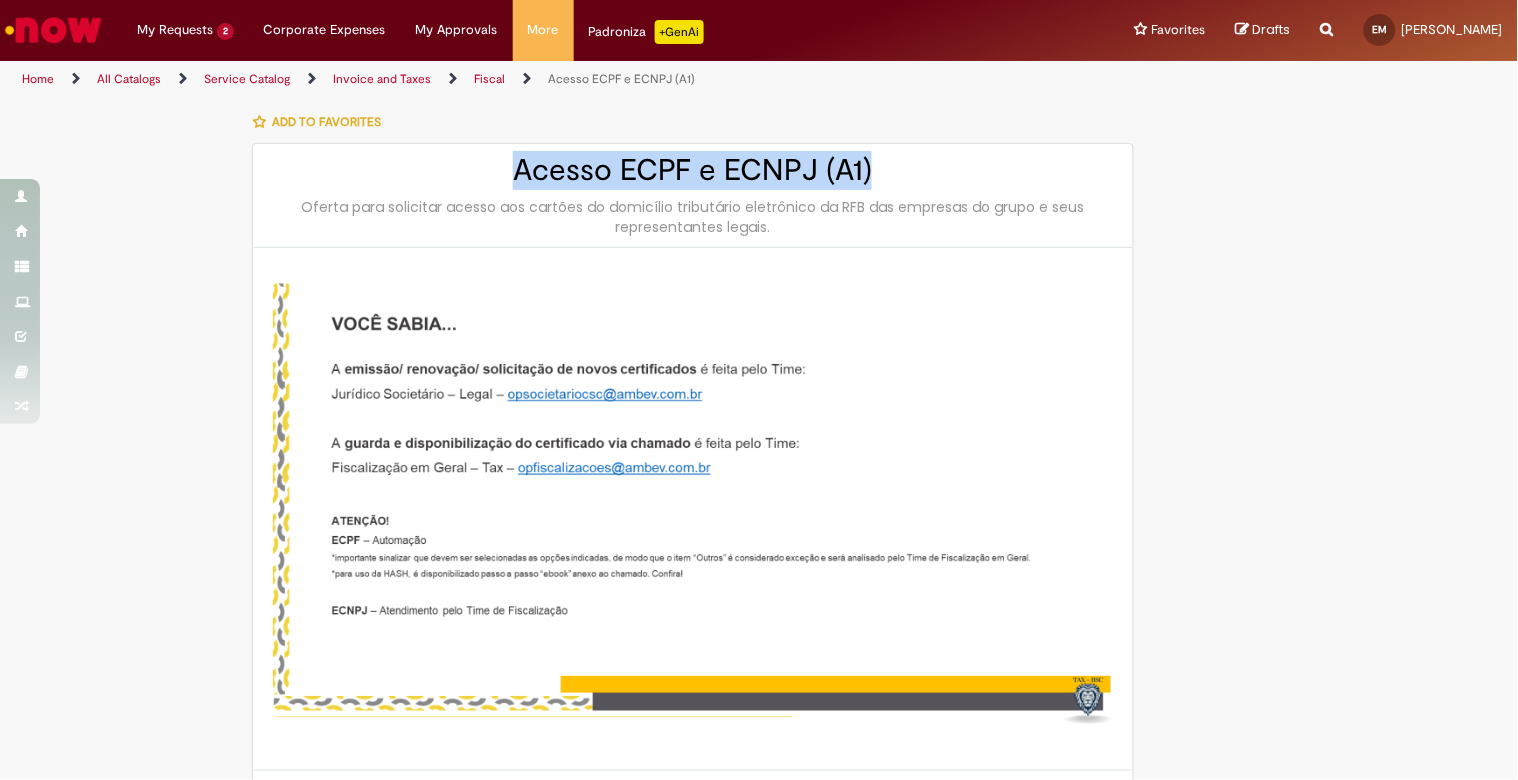 drag, startPoint x: 503, startPoint y: 171, endPoint x: 874, endPoint y: 182, distance: 371.16302 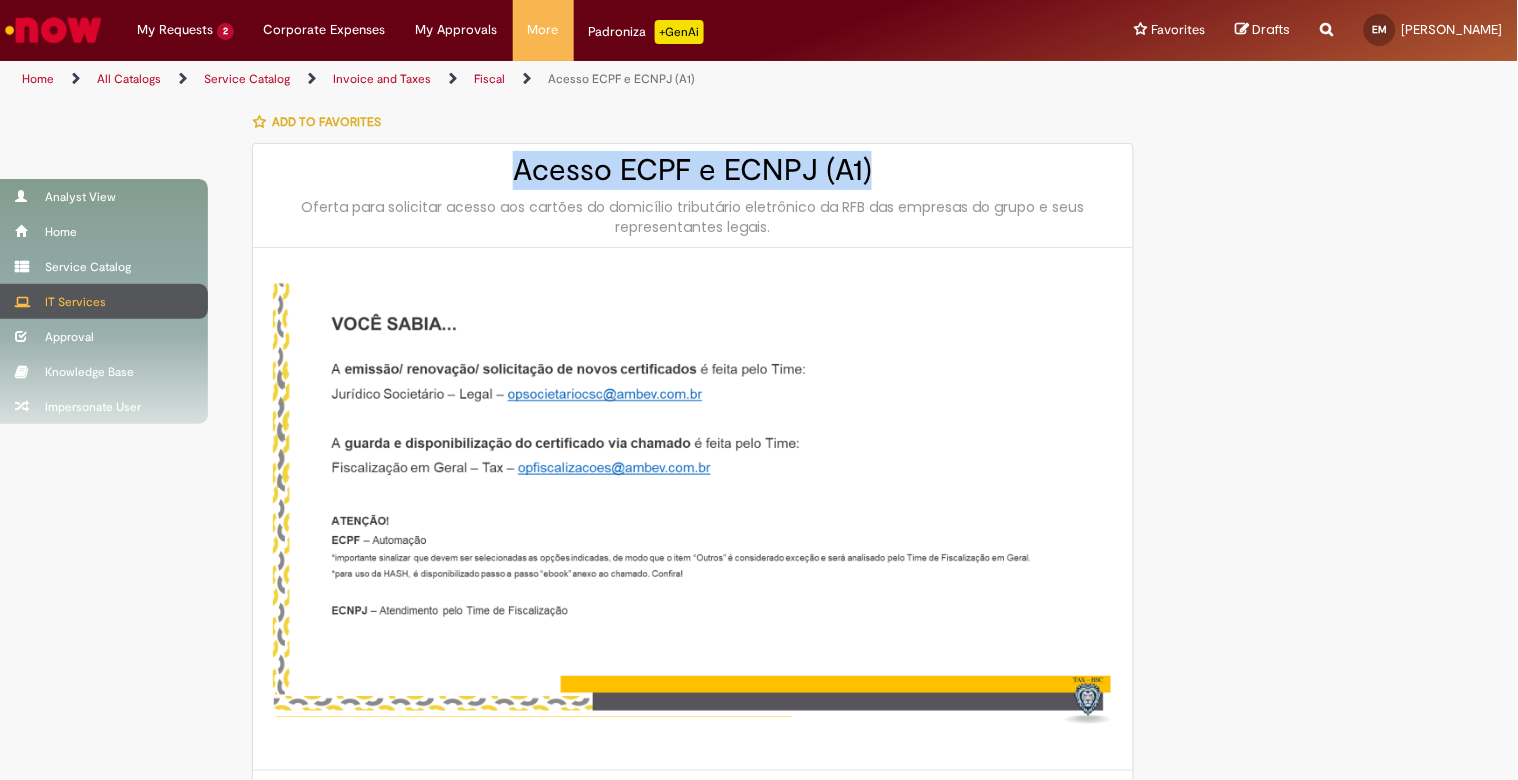 copy on "Acesso ECPF e ECNPJ (A1)" 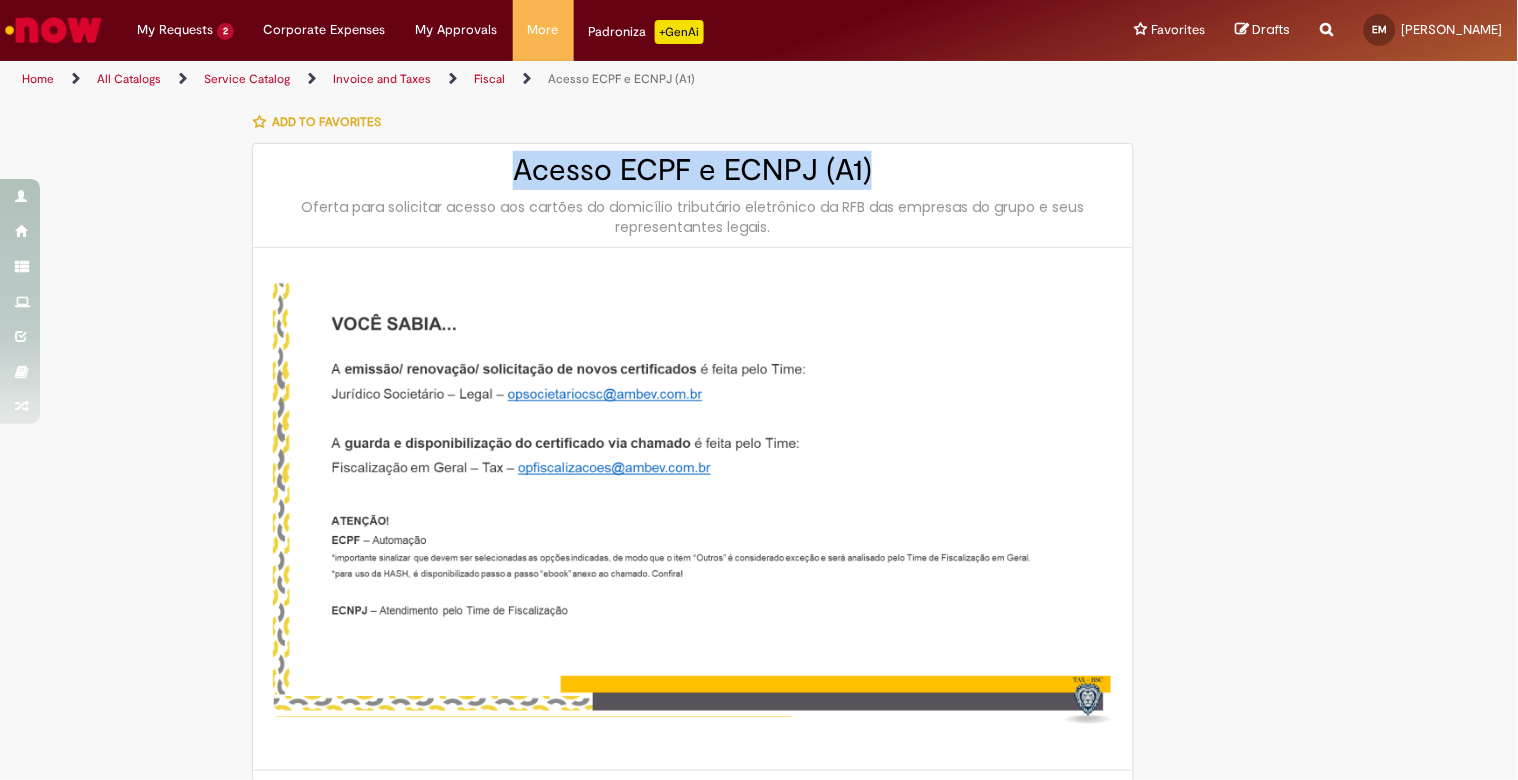 click on "Add to favorites" at bounding box center [693, 122] 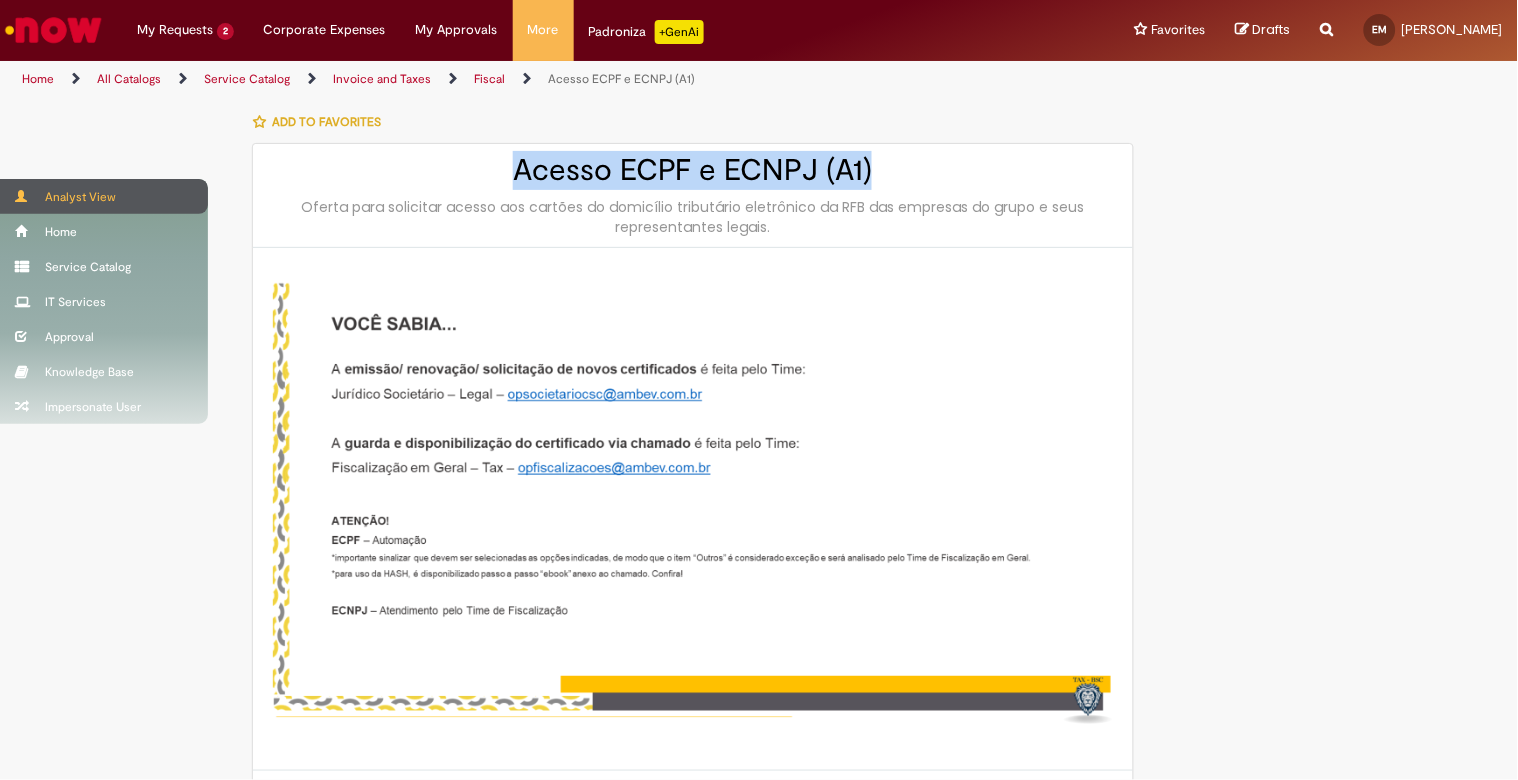 copy on "Acesso ECPF e ECNPJ (A1)" 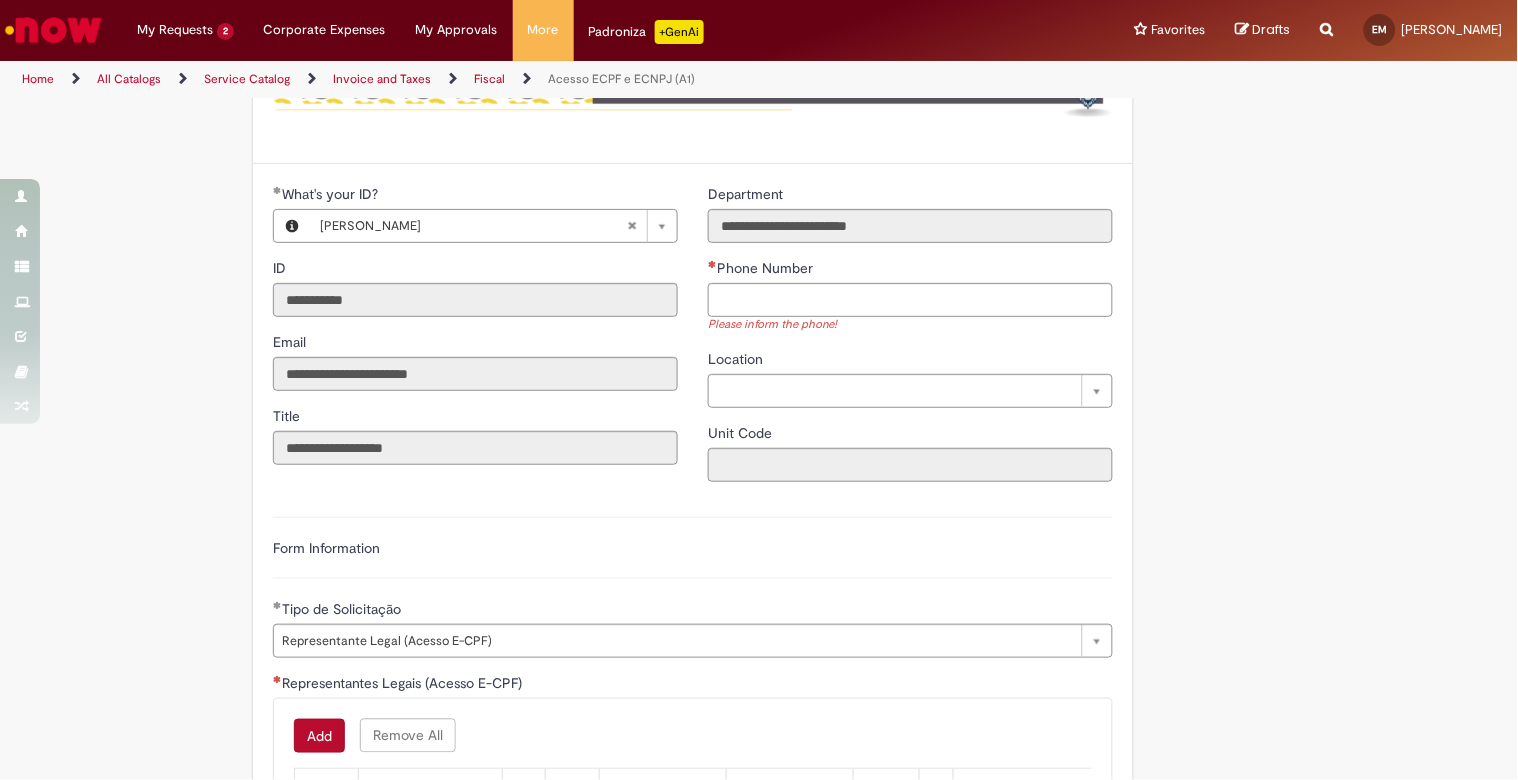 scroll, scrollTop: 888, scrollLeft: 0, axis: vertical 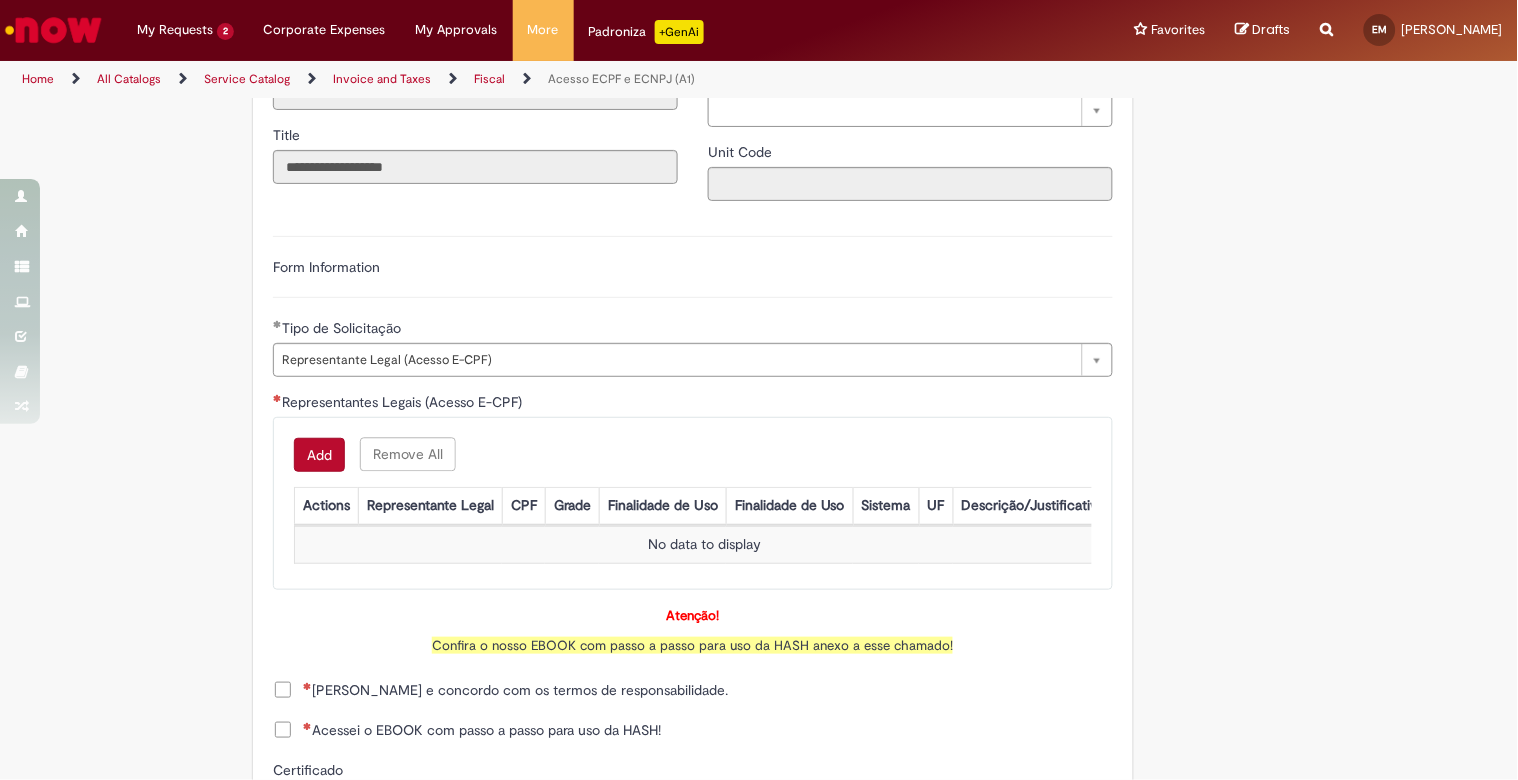 click on "Form Information" at bounding box center (693, 277) 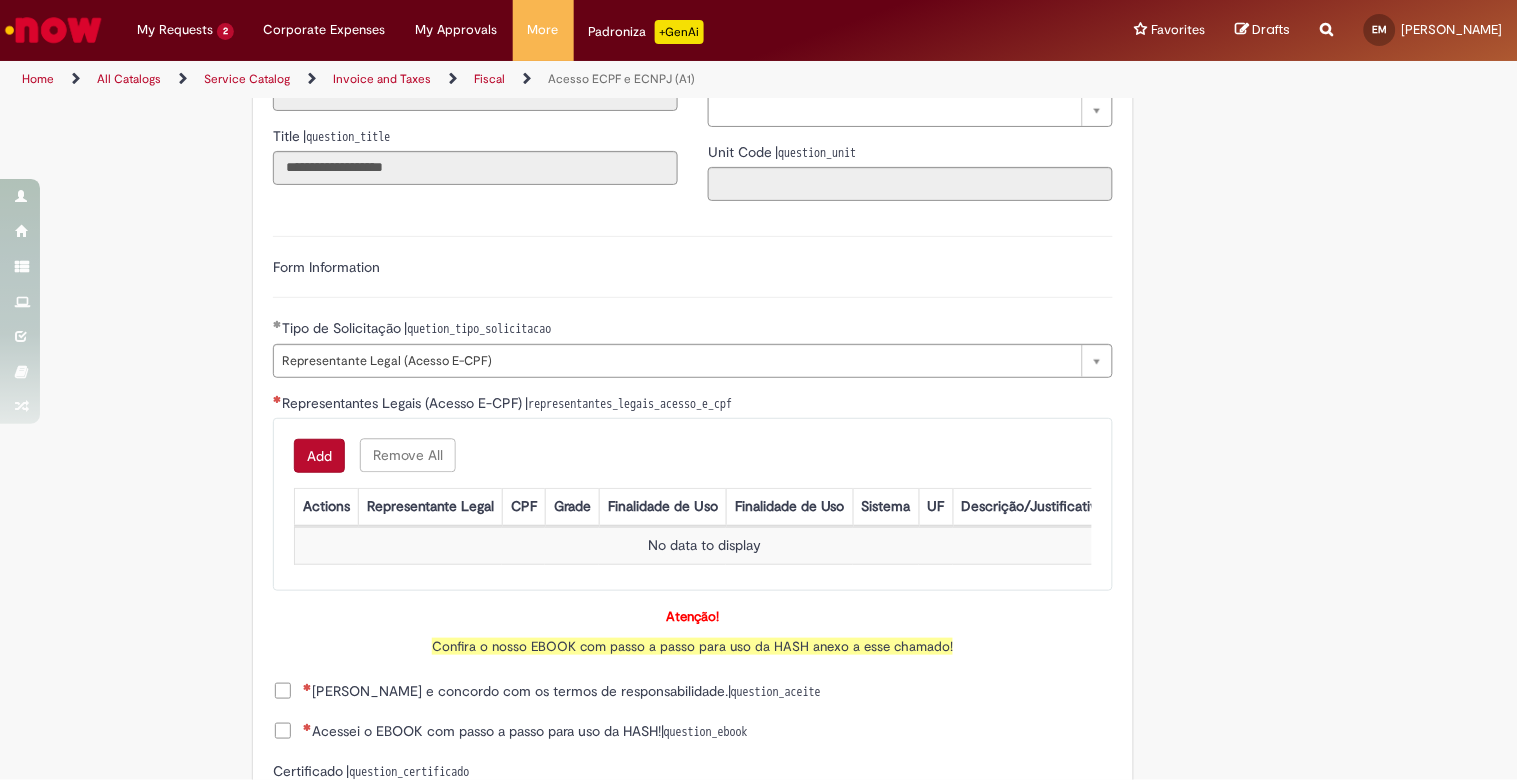click on "Add" at bounding box center [319, 456] 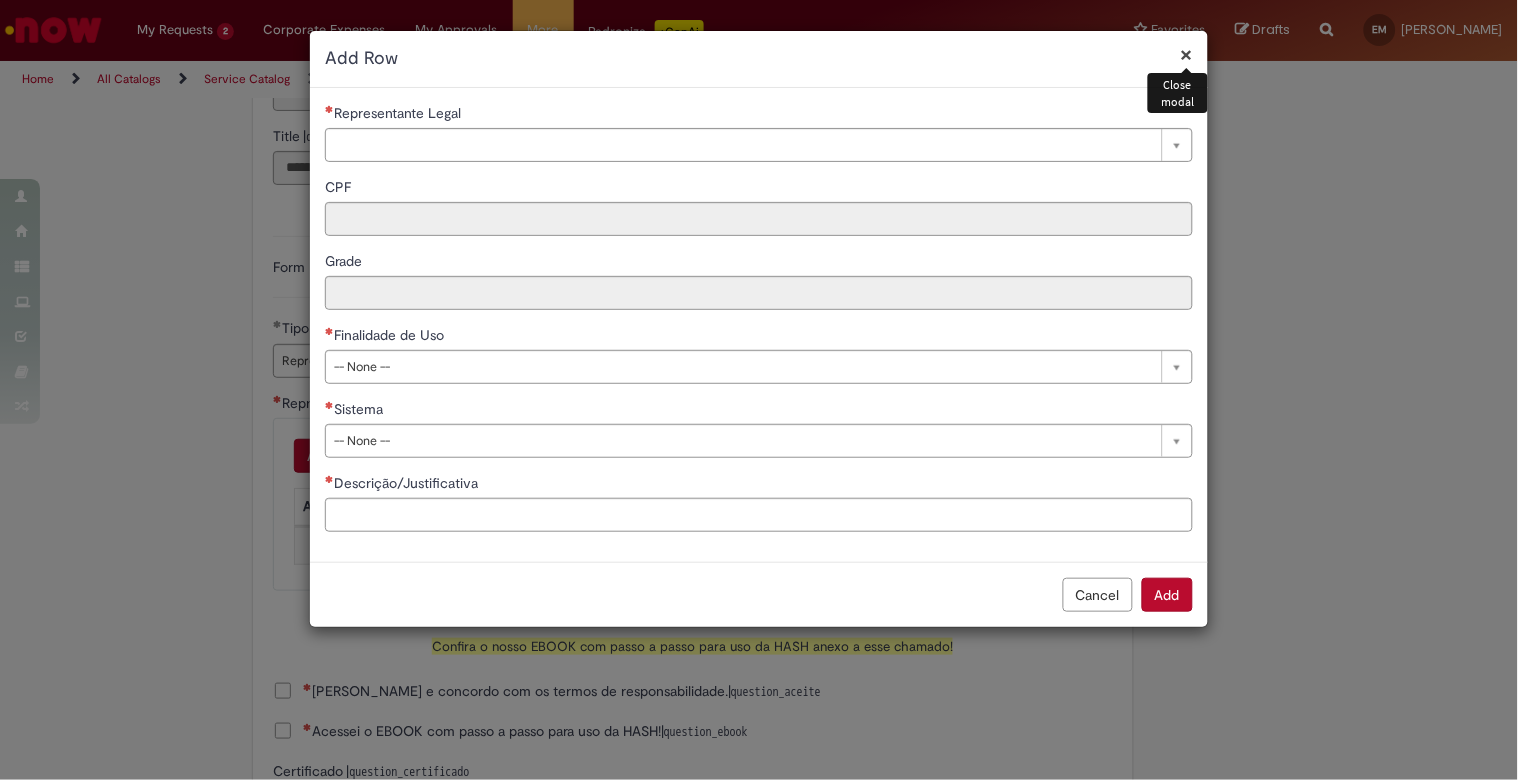 click on "×" at bounding box center (1187, 54) 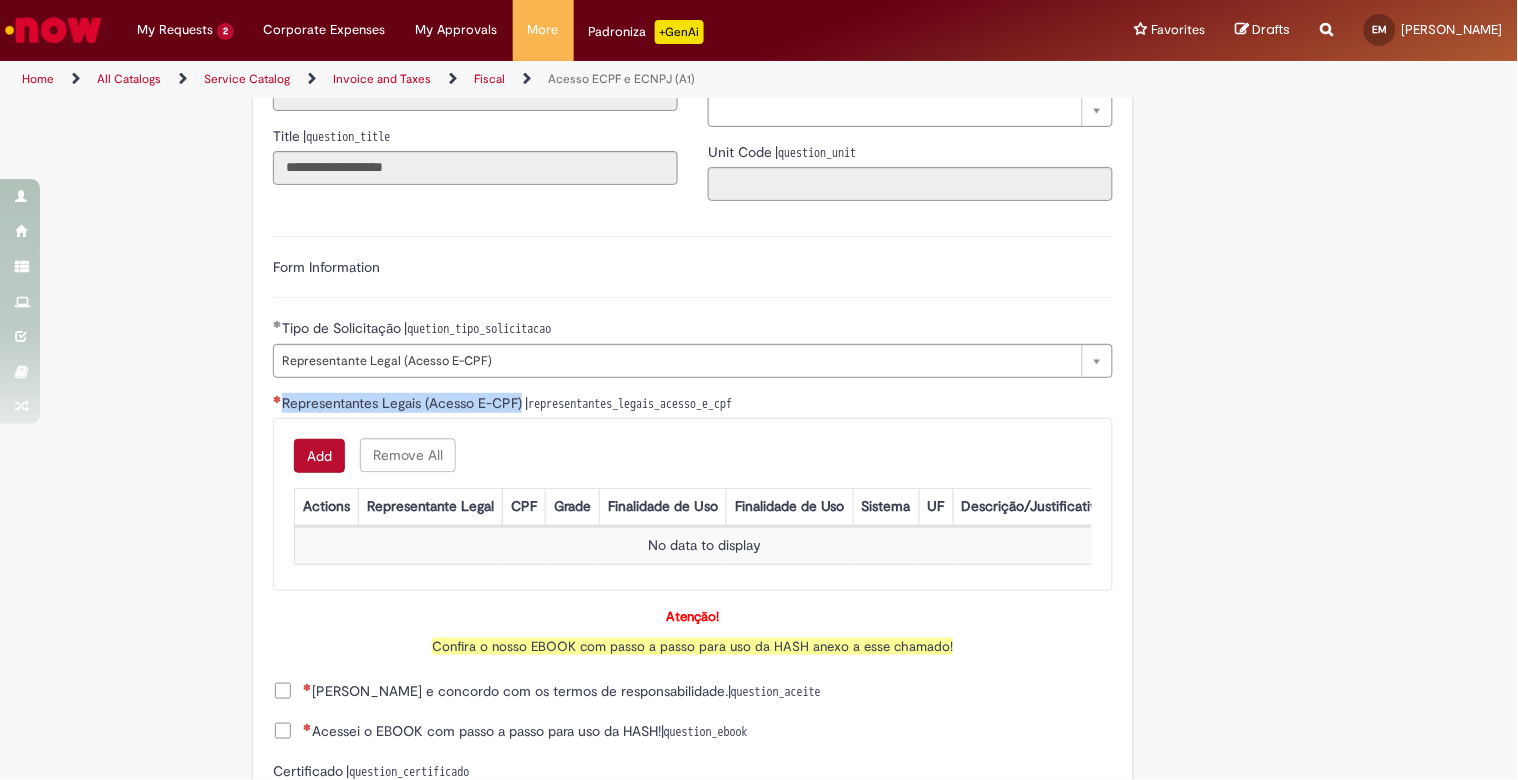 drag, startPoint x: 518, startPoint y: 401, endPoint x: 276, endPoint y: 395, distance: 242.07437 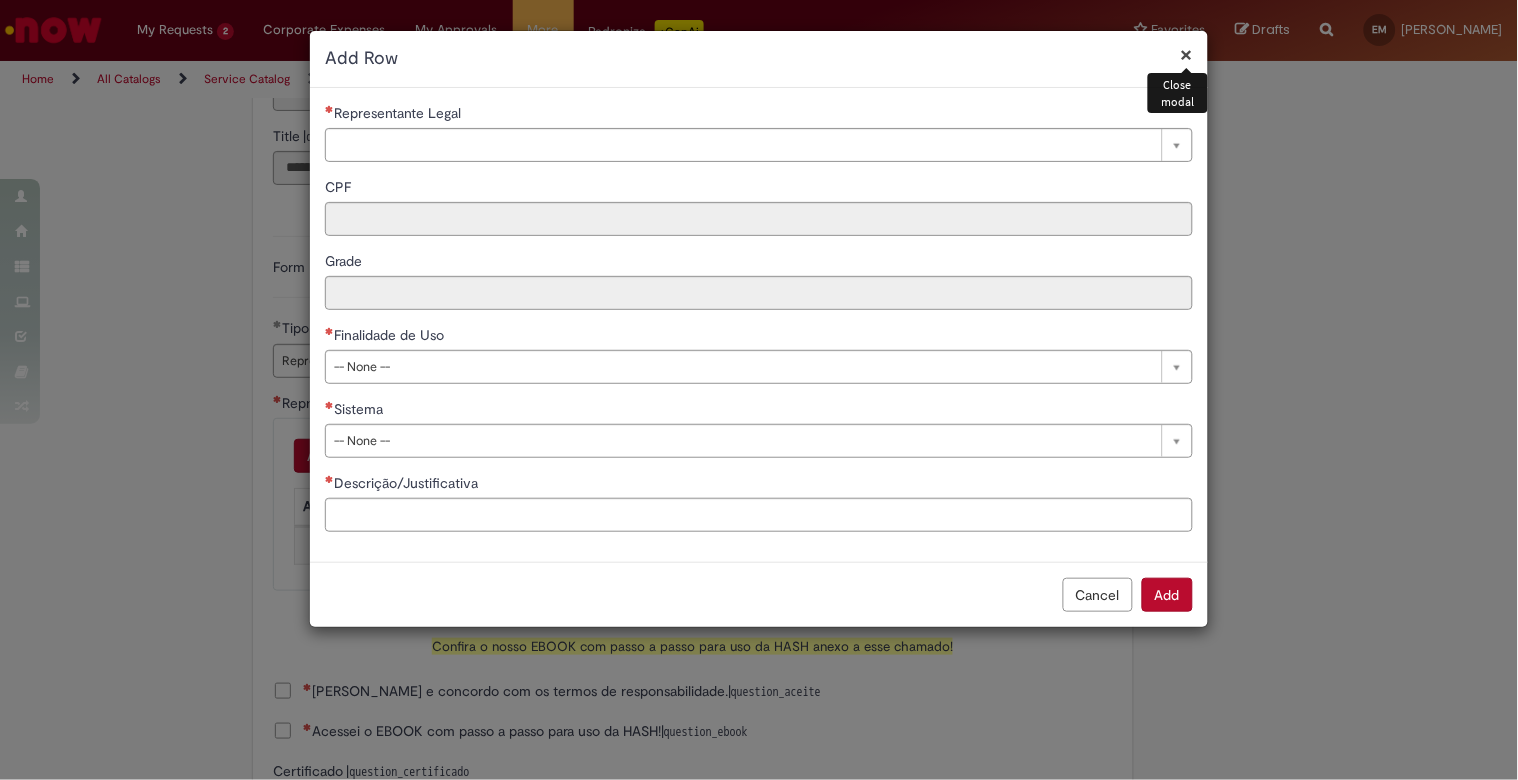 click on "Representante Legal" at bounding box center (759, 115) 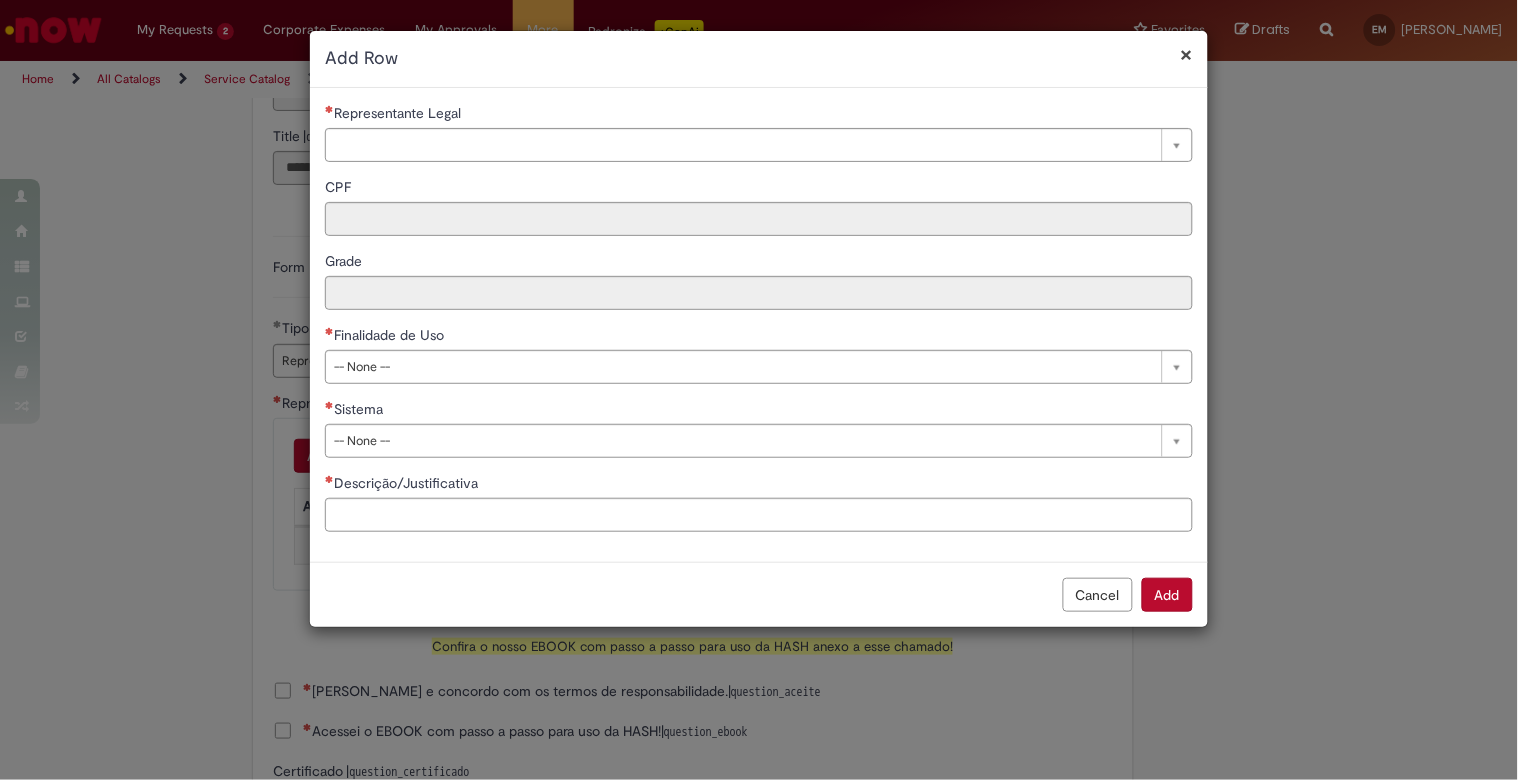 click on "Representante Legal" at bounding box center (759, 115) 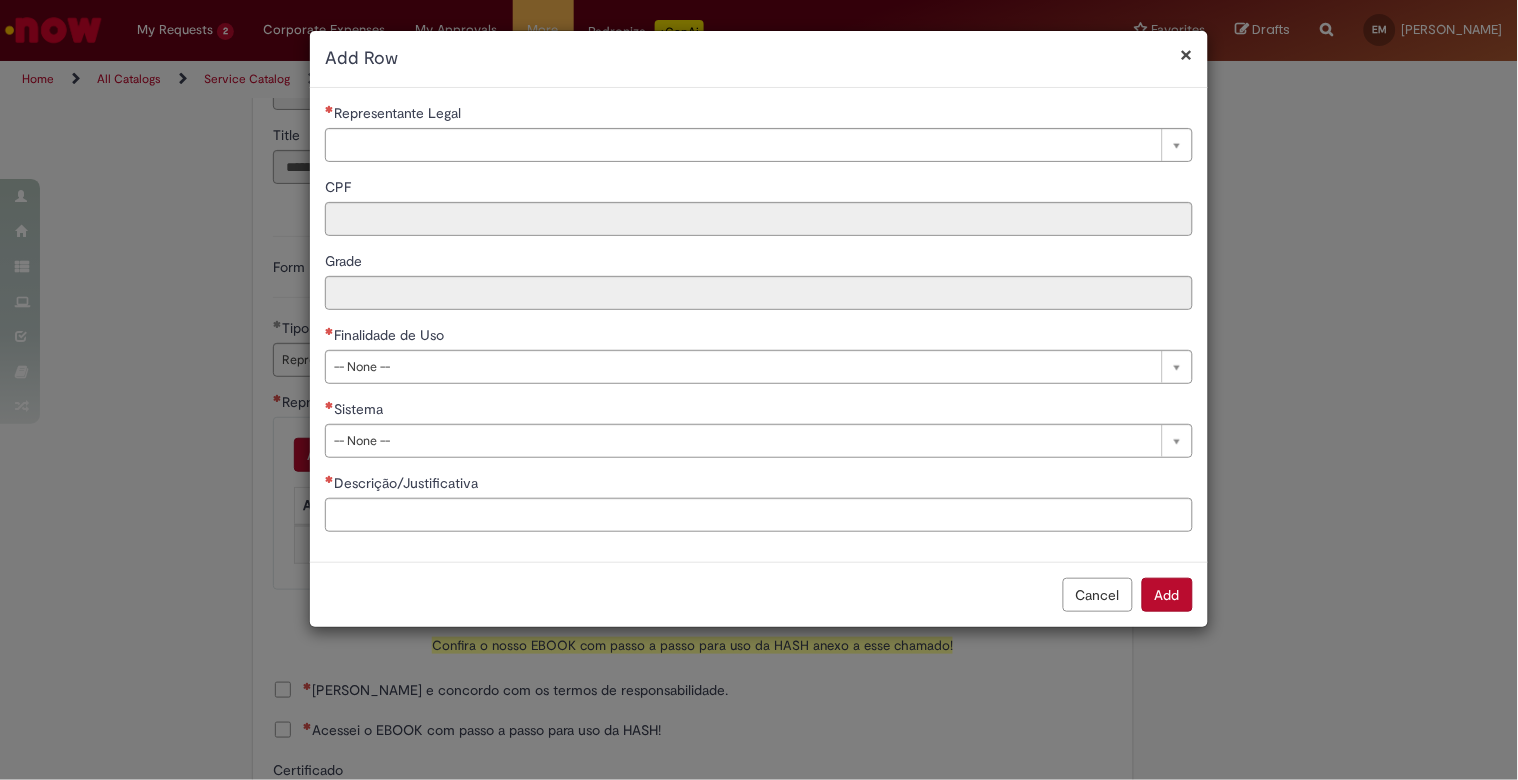 click on "Cancel" at bounding box center [1098, 595] 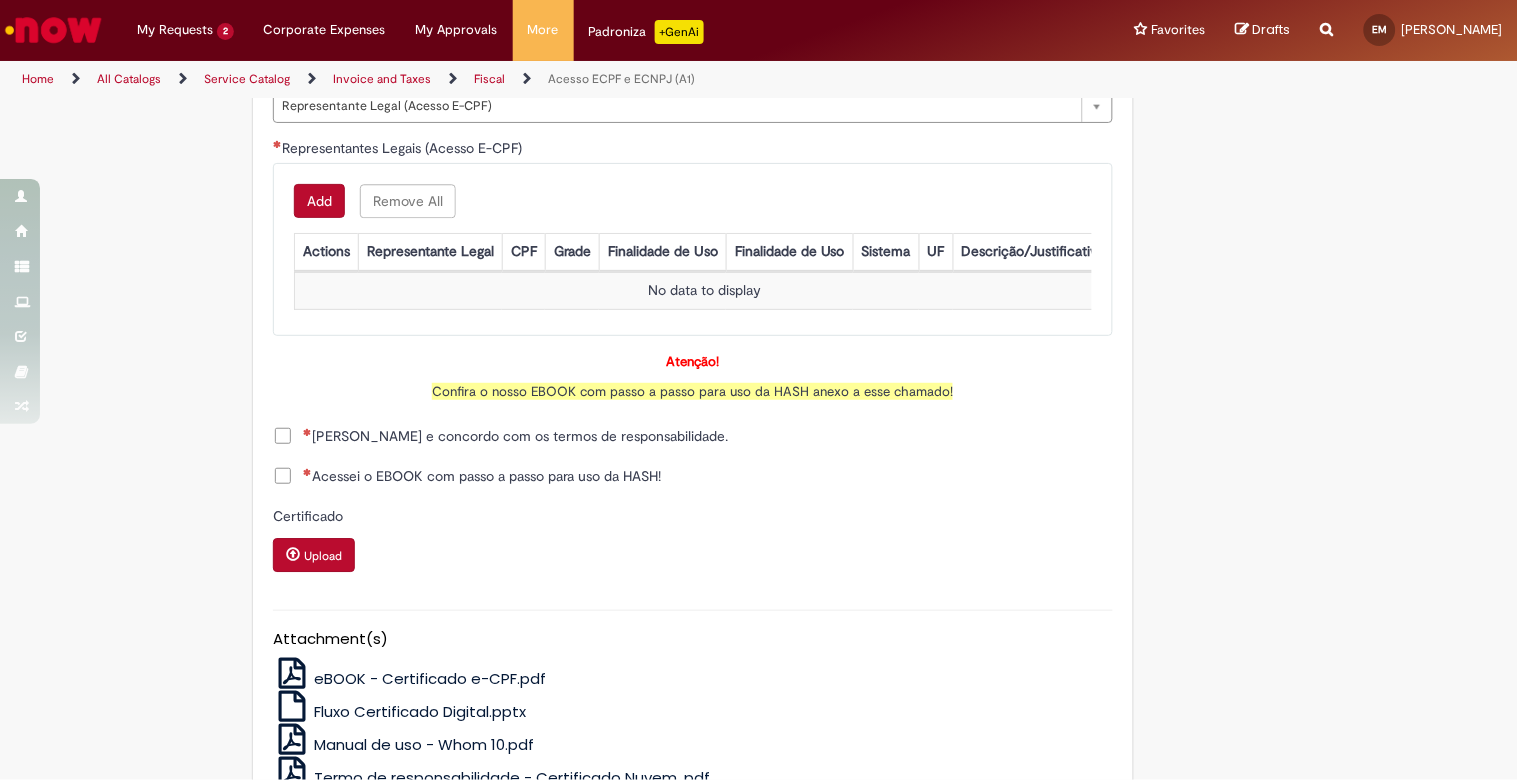 scroll, scrollTop: 1282, scrollLeft: 0, axis: vertical 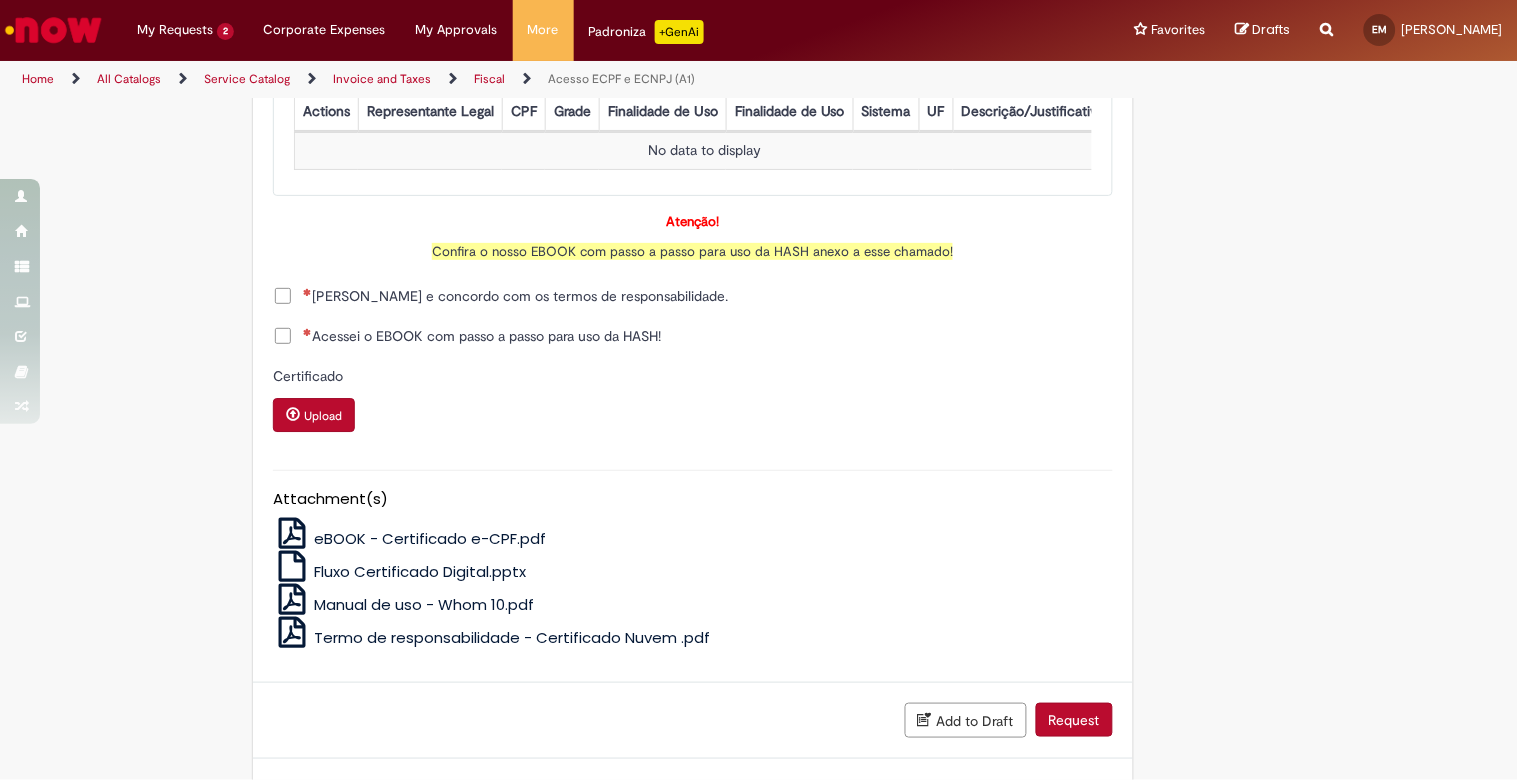 click on "Acessei o EBOOK com passo a passo para uso da HASH!" at bounding box center (482, 336) 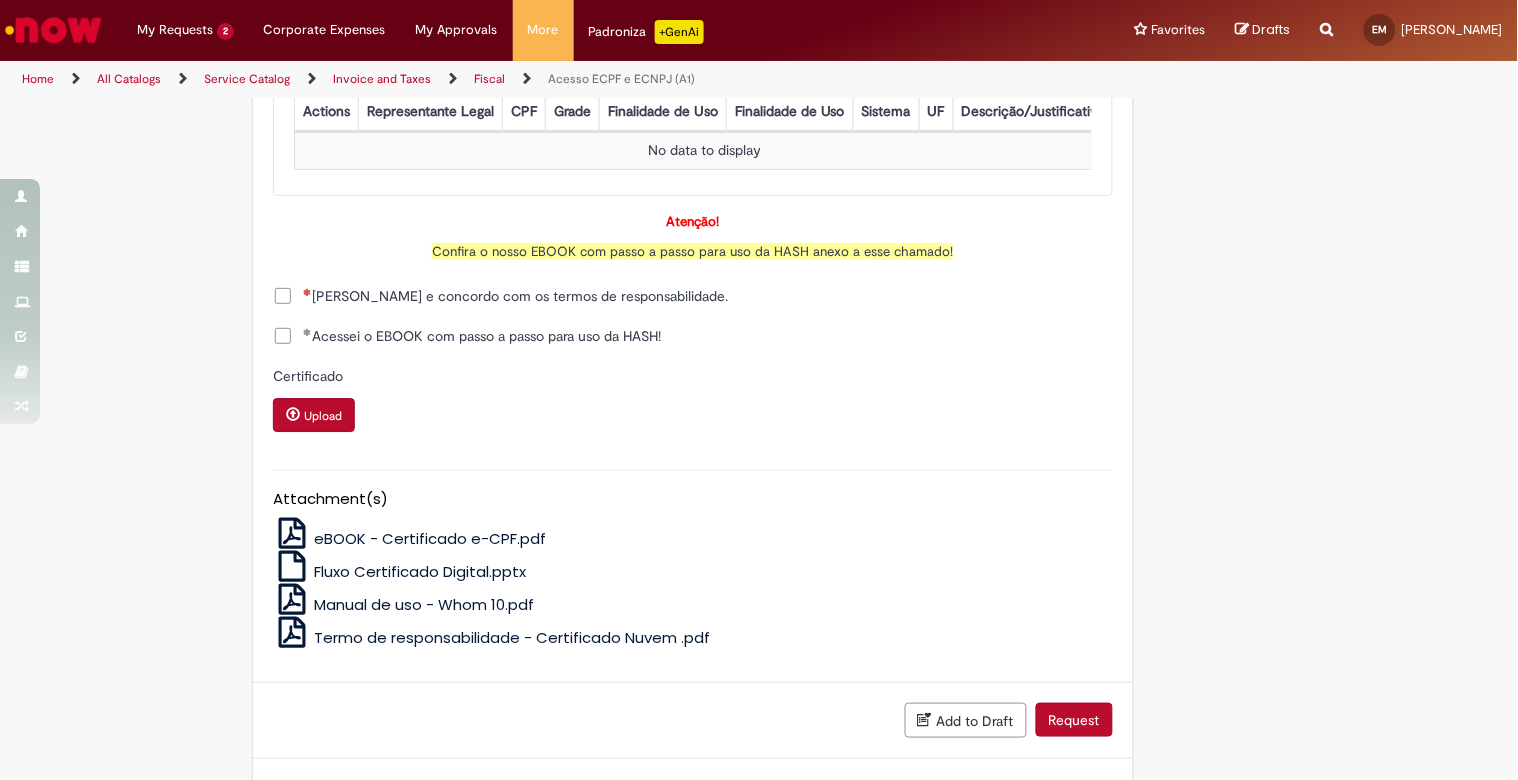 click on "Acessei o EBOOK com passo a passo para uso da HASH!" at bounding box center [482, 336] 